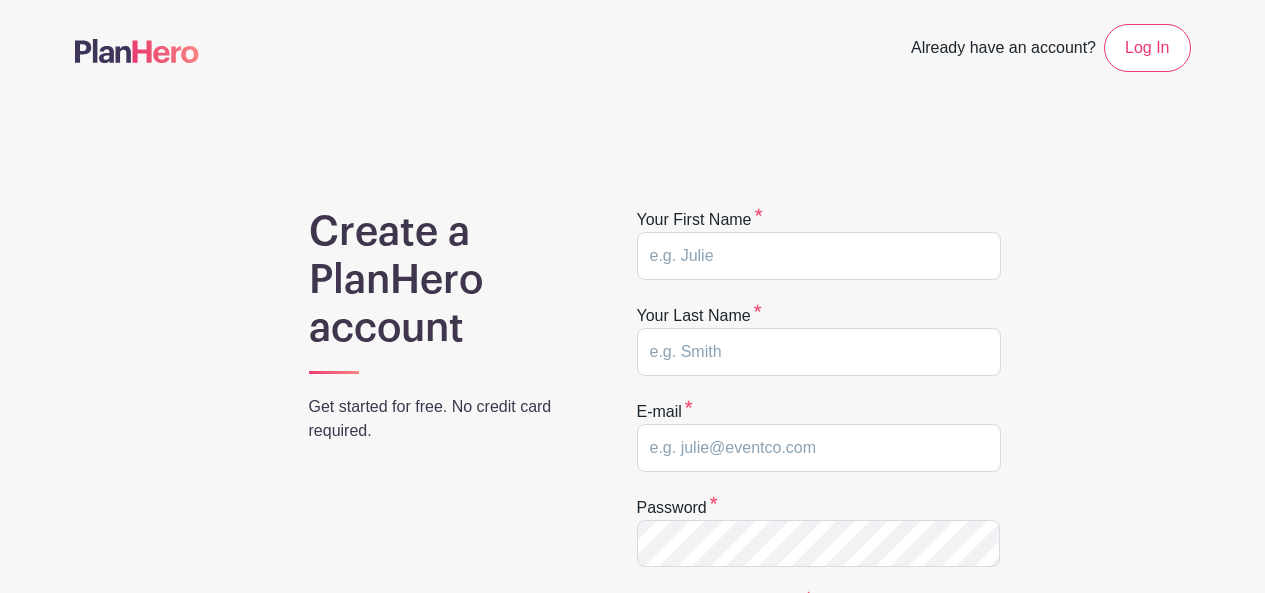 scroll, scrollTop: 600, scrollLeft: 0, axis: vertical 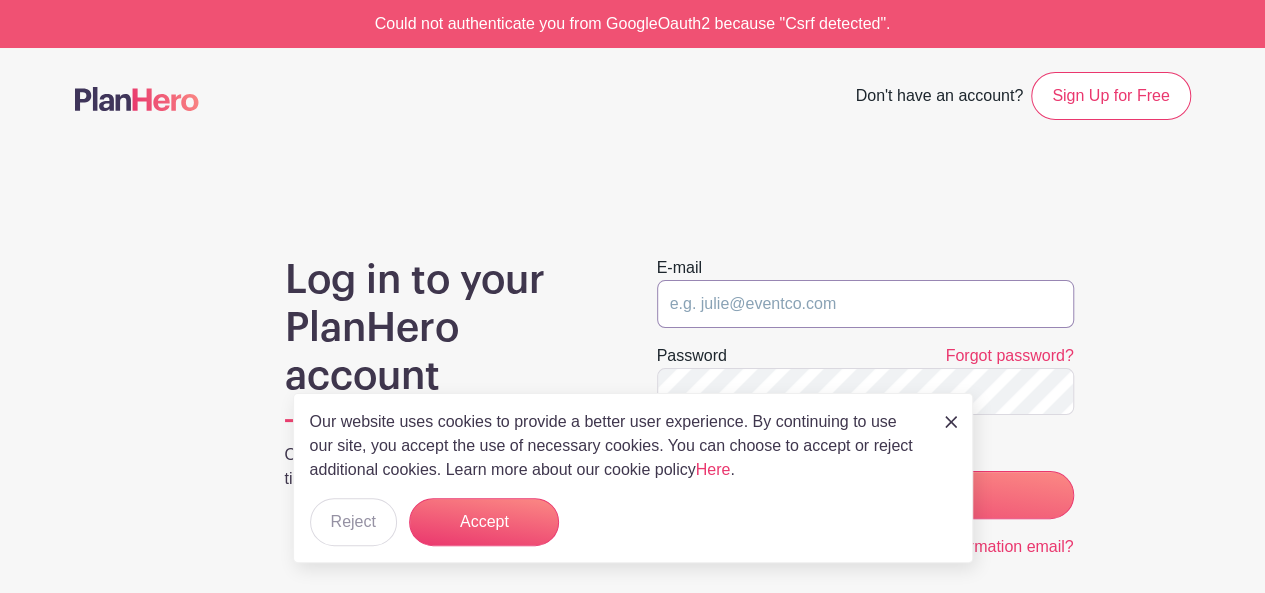 click at bounding box center (865, 304) 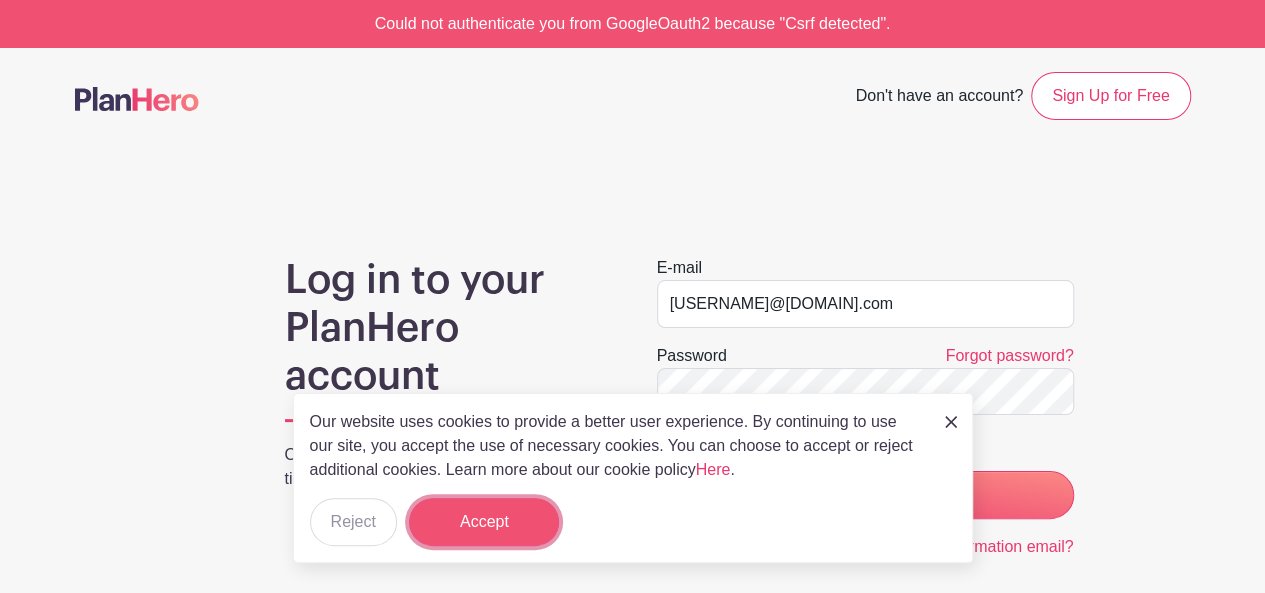click on "Accept" at bounding box center (484, 522) 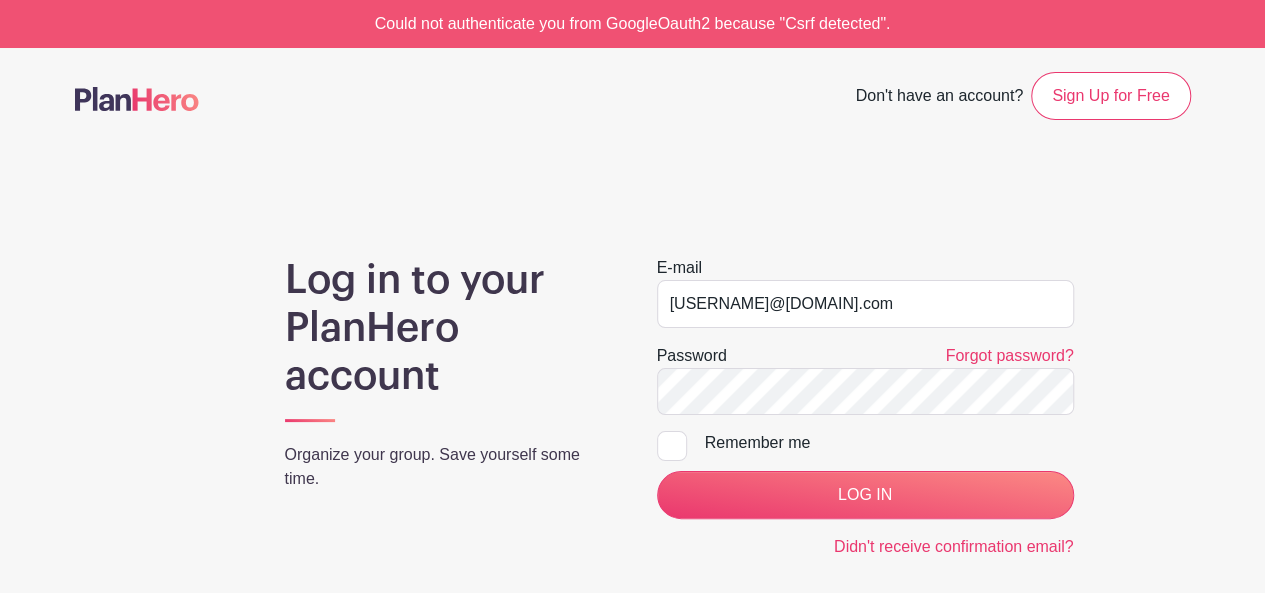 click at bounding box center [672, 446] 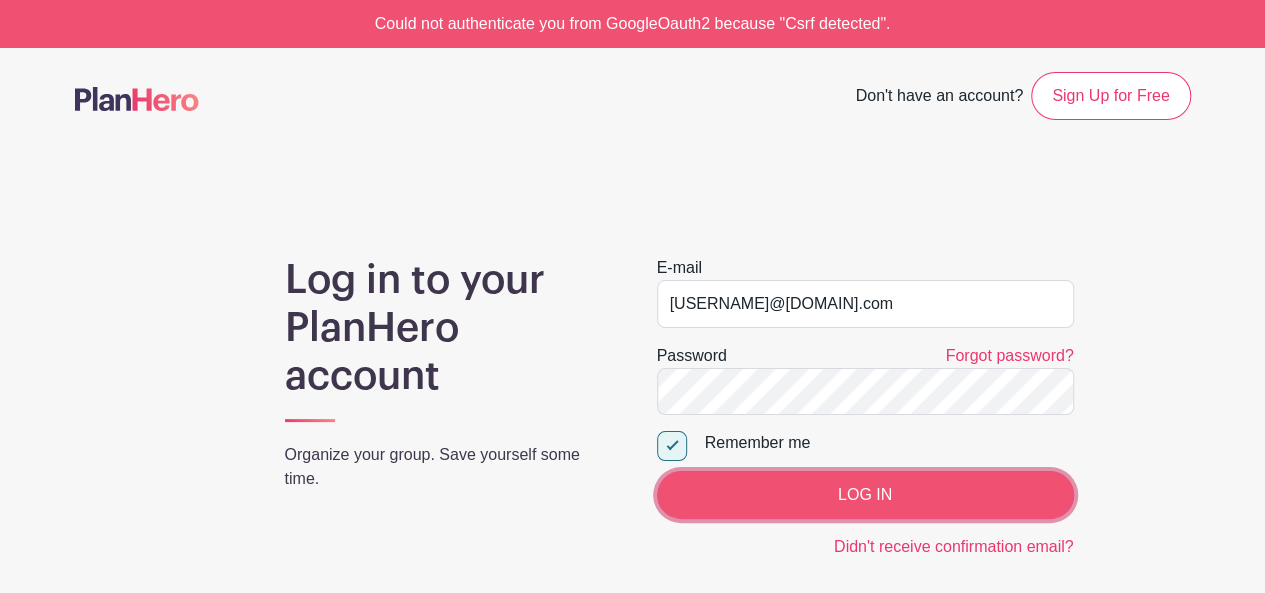 click on "LOG IN" at bounding box center (865, 495) 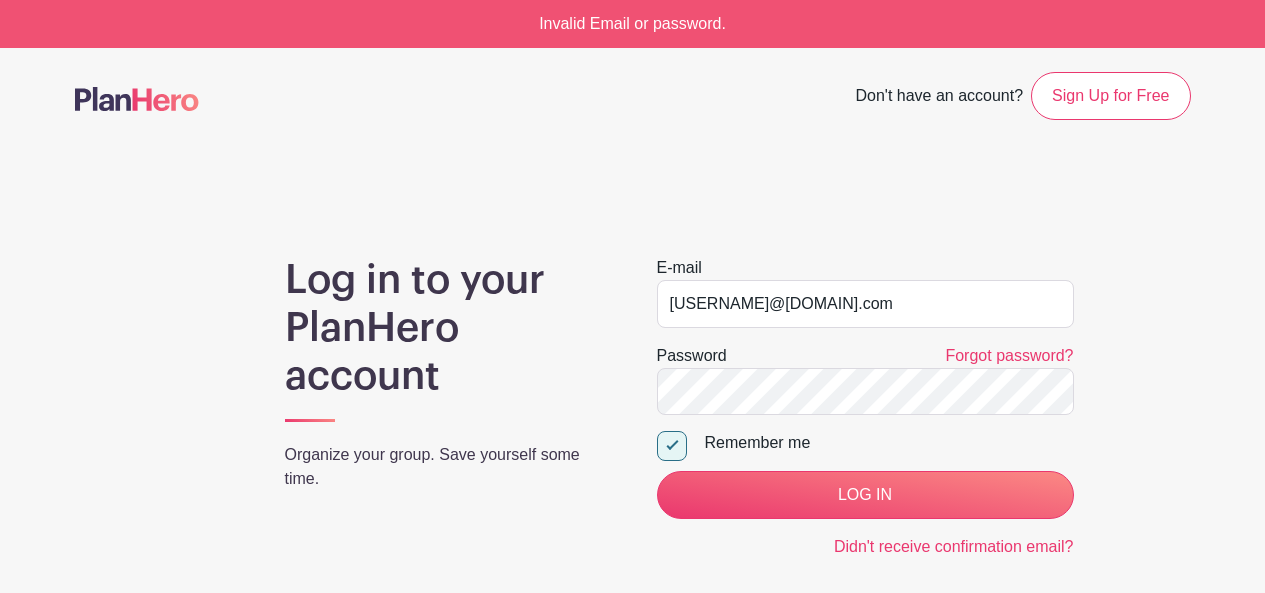 scroll, scrollTop: 0, scrollLeft: 0, axis: both 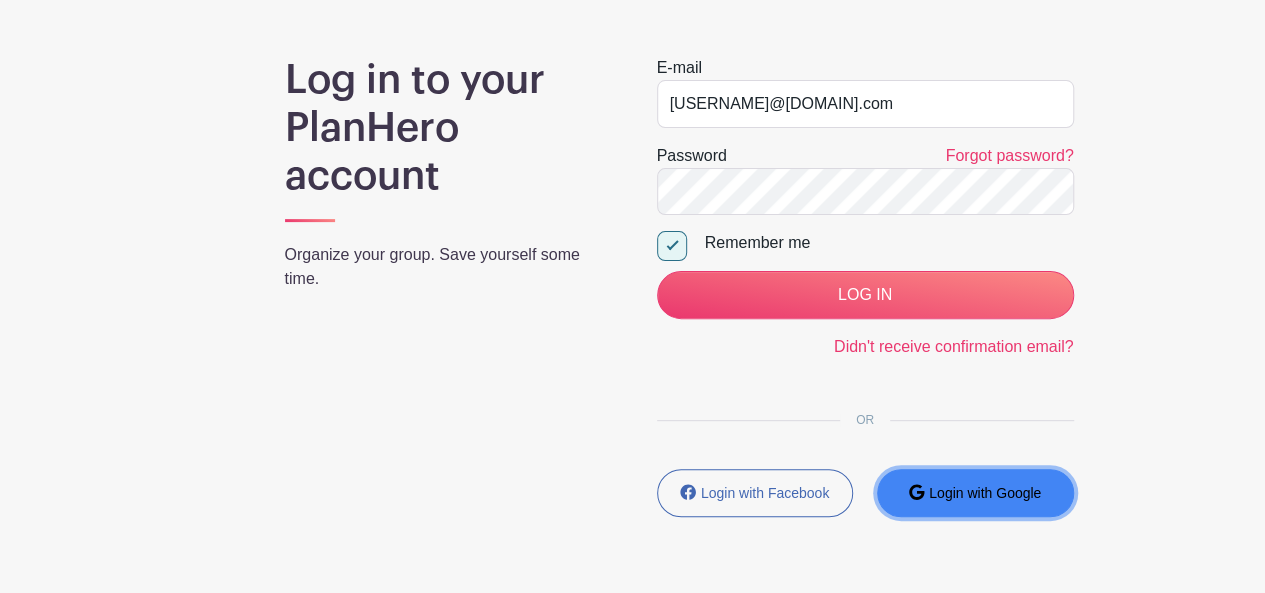 click on "Login with Google" at bounding box center (985, 493) 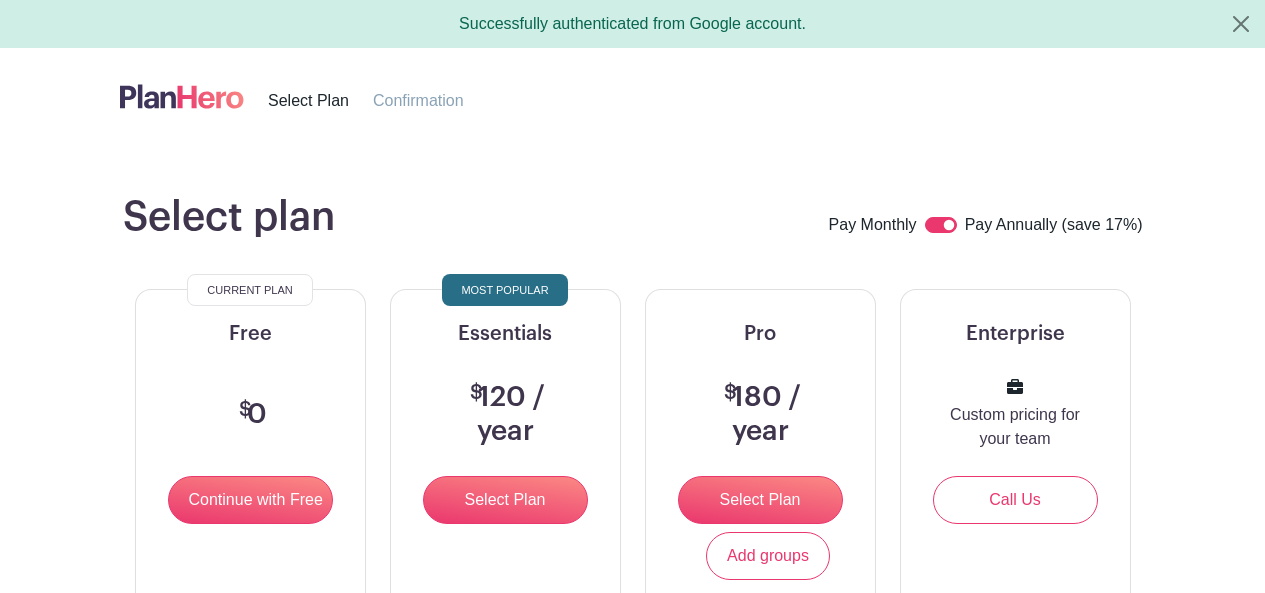 scroll, scrollTop: 0, scrollLeft: 0, axis: both 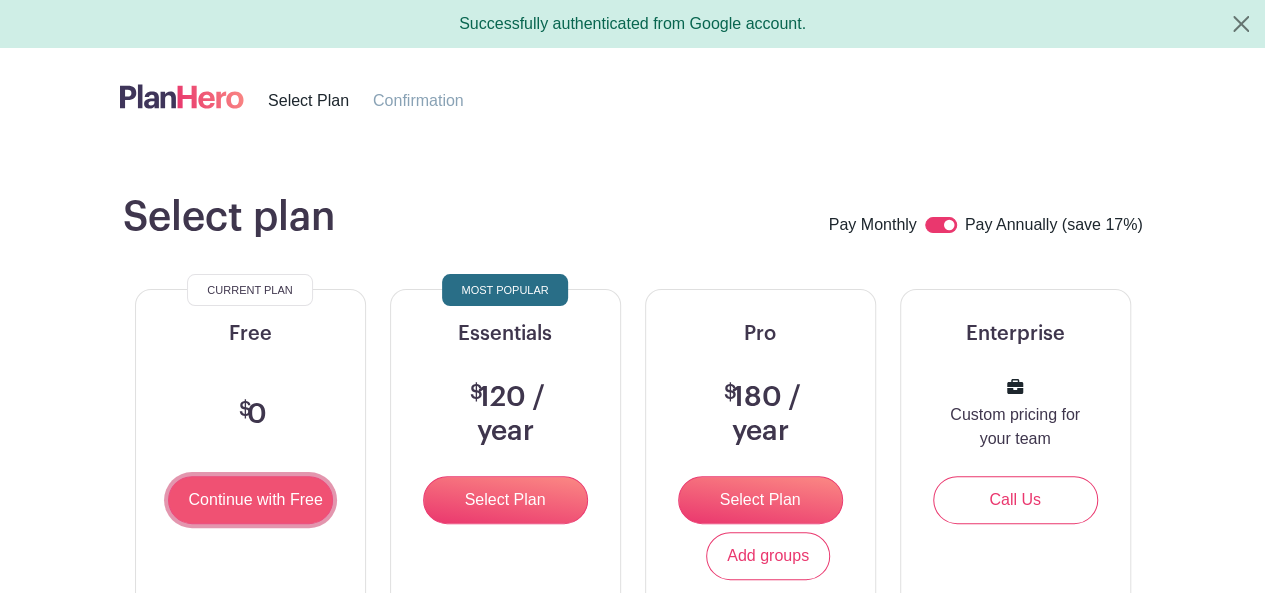 click on "Continue with Free" at bounding box center [250, 500] 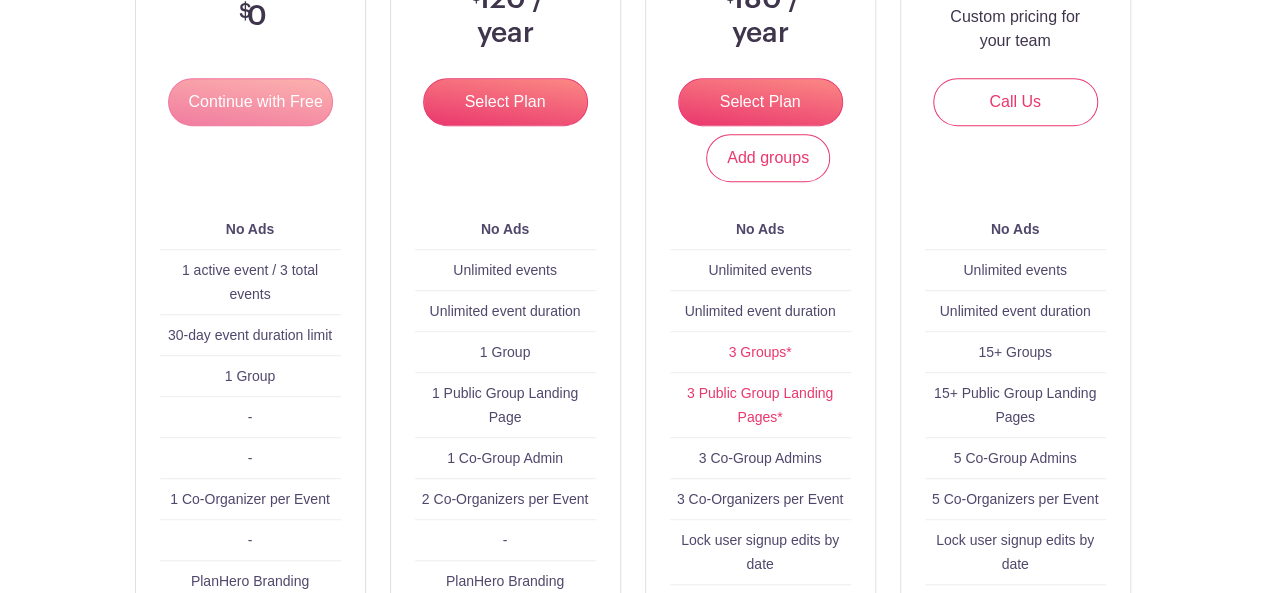 scroll, scrollTop: 400, scrollLeft: 0, axis: vertical 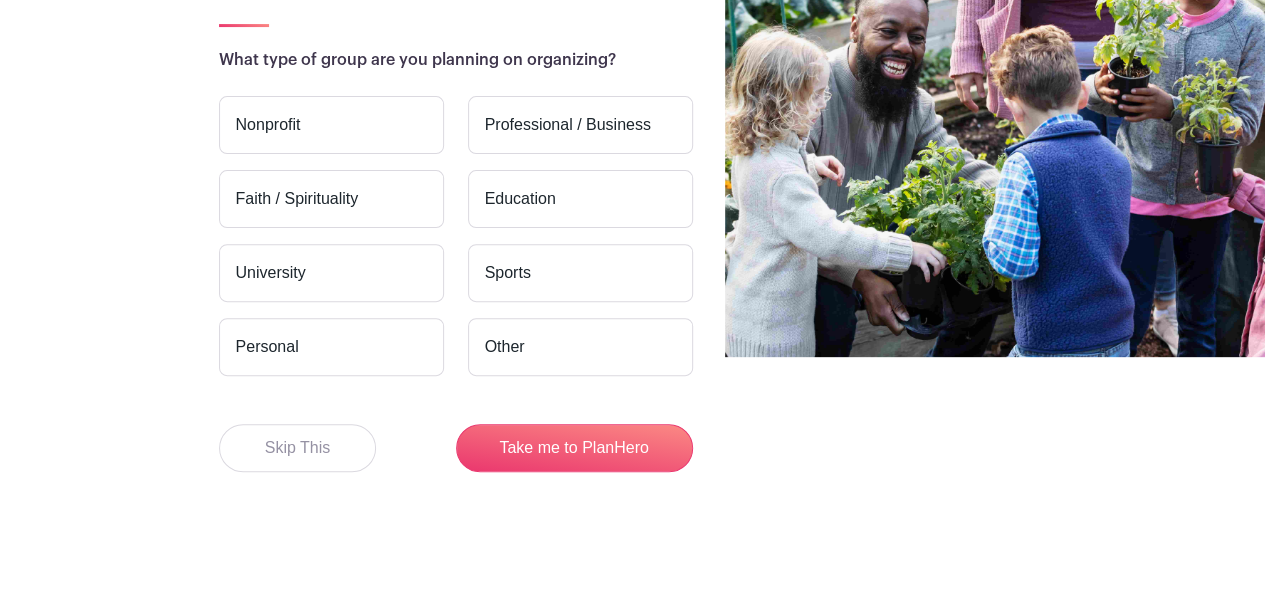 click on "Other" at bounding box center [580, 347] 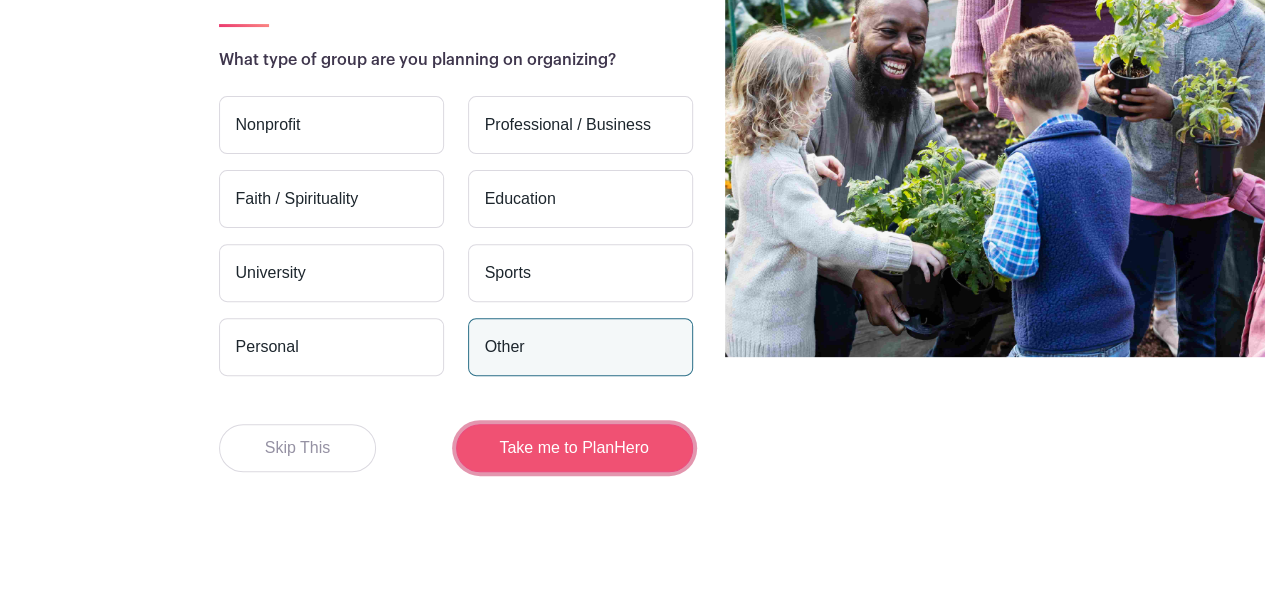 click on "Take me to PlanHero" at bounding box center [574, 448] 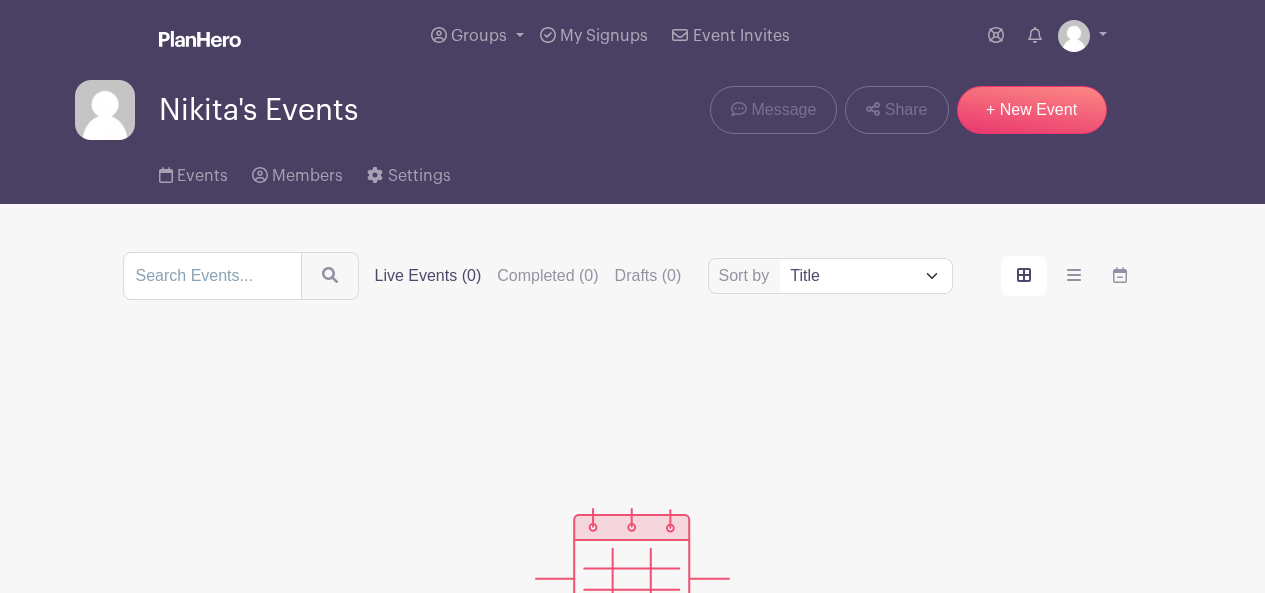 scroll, scrollTop: 0, scrollLeft: 0, axis: both 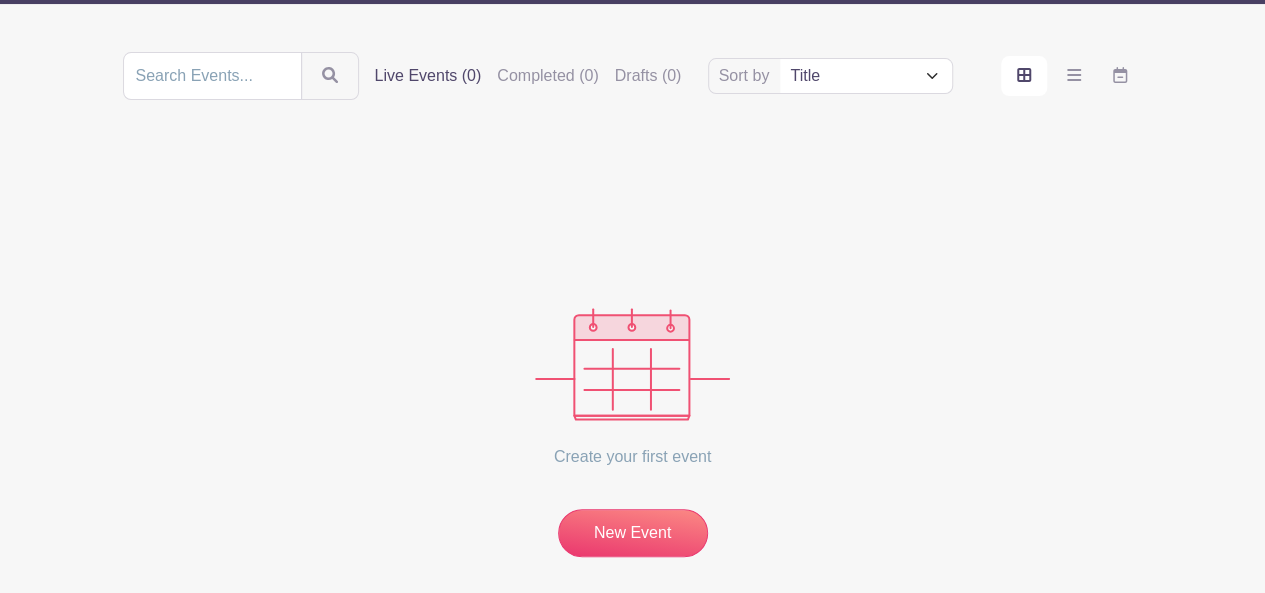 click at bounding box center [632, 364] 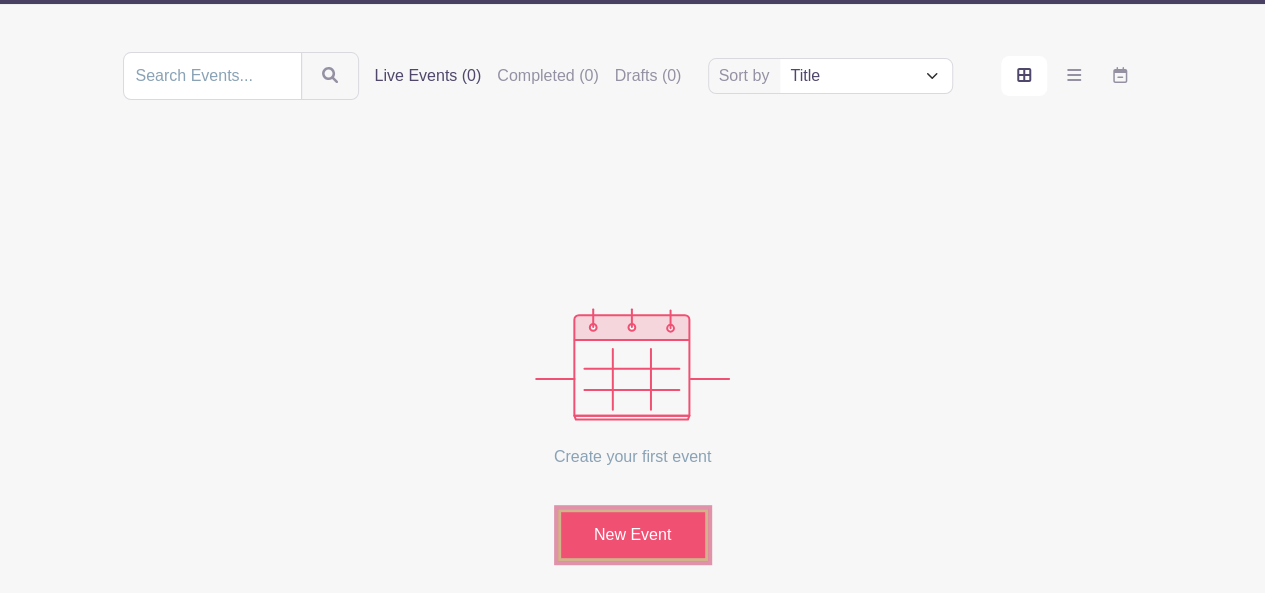 click on "New Event" at bounding box center [633, 535] 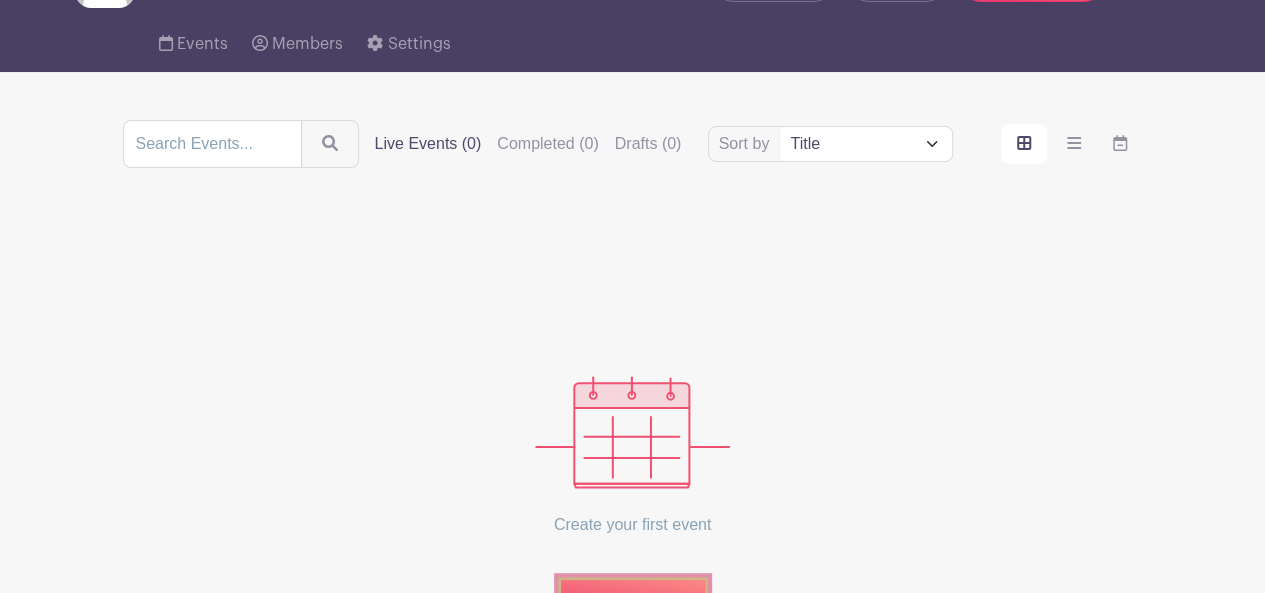 scroll, scrollTop: 14, scrollLeft: 0, axis: vertical 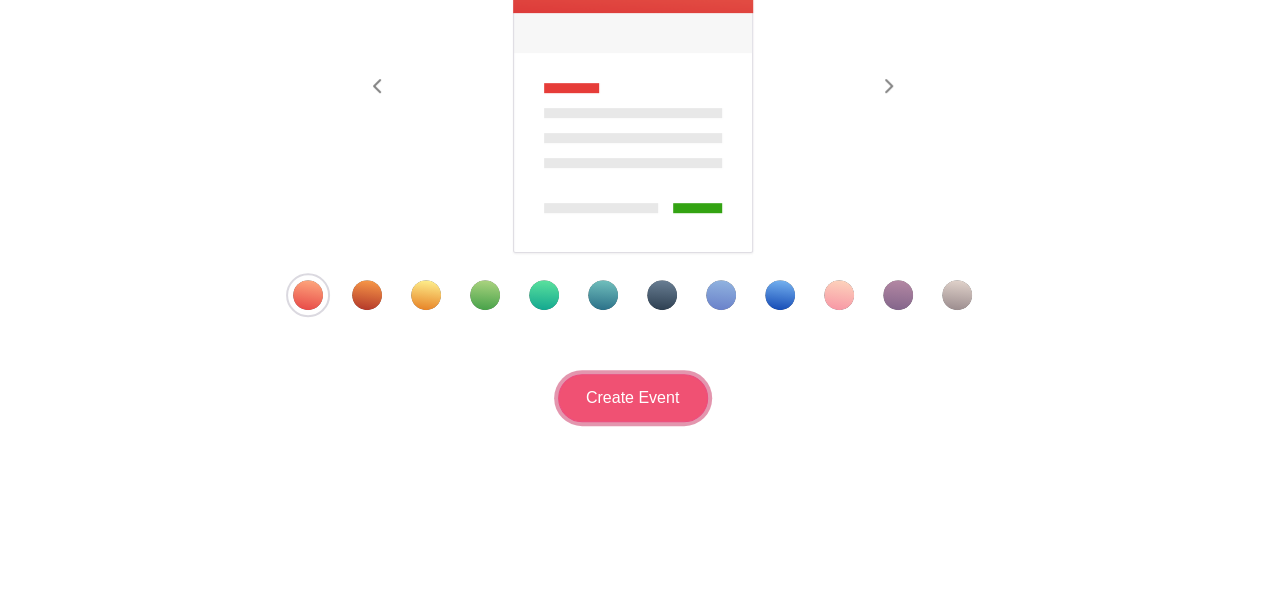 click on "Create Event" at bounding box center (633, 398) 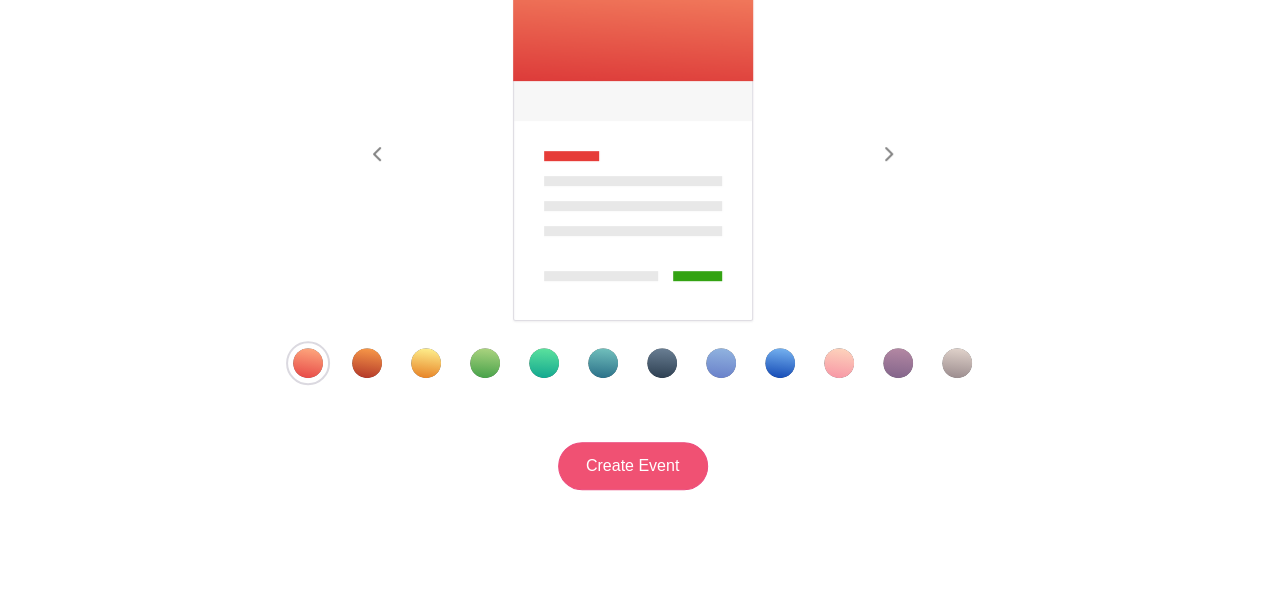 scroll, scrollTop: 196, scrollLeft: 0, axis: vertical 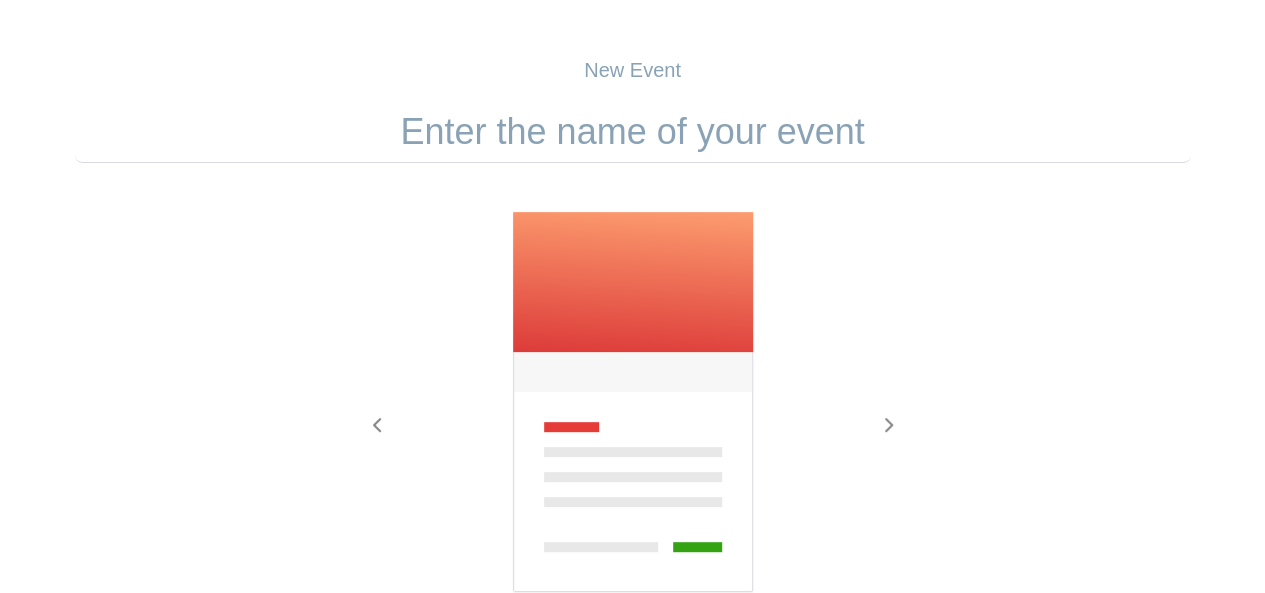 click at bounding box center (633, 403) 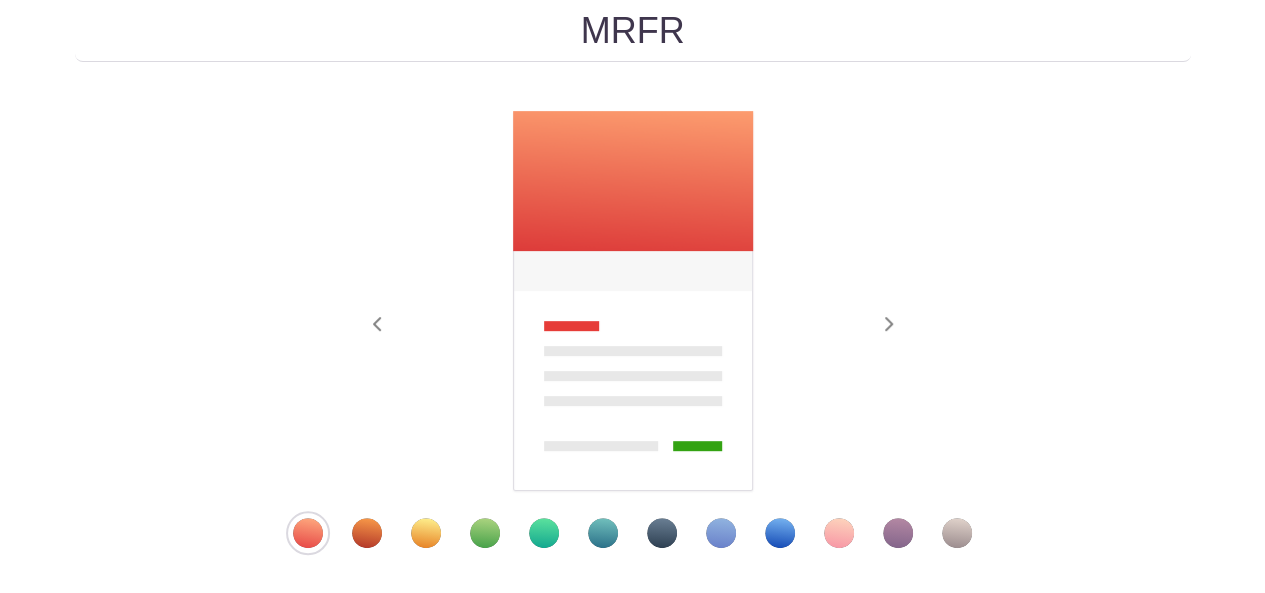 scroll, scrollTop: 413, scrollLeft: 0, axis: vertical 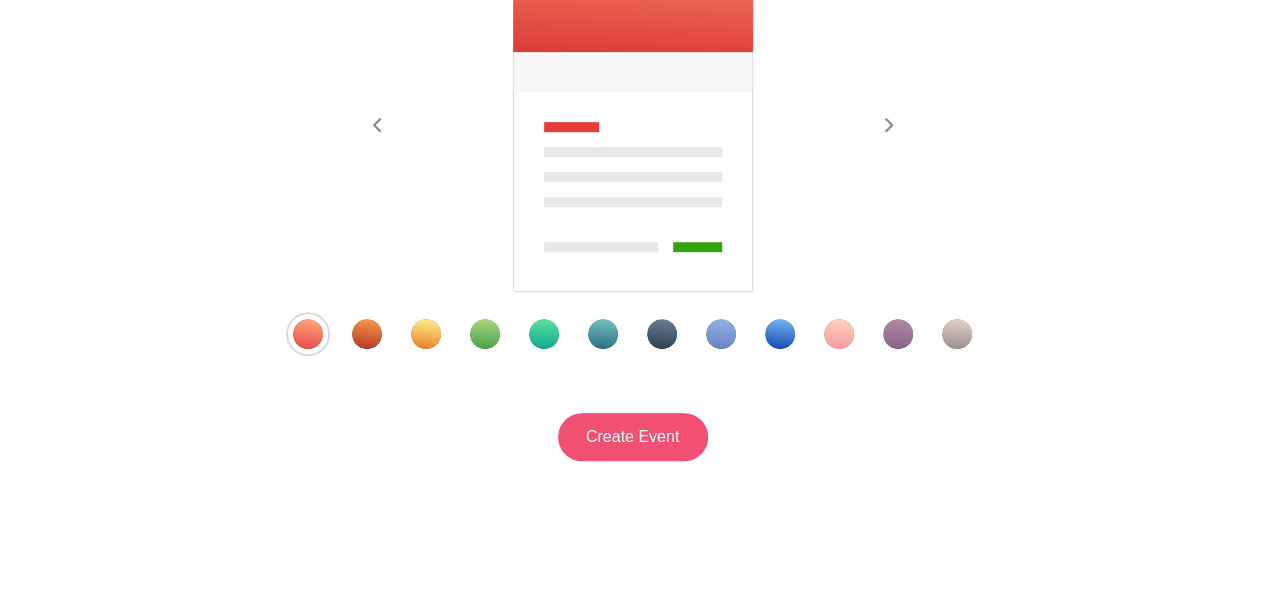 type on "MRFR" 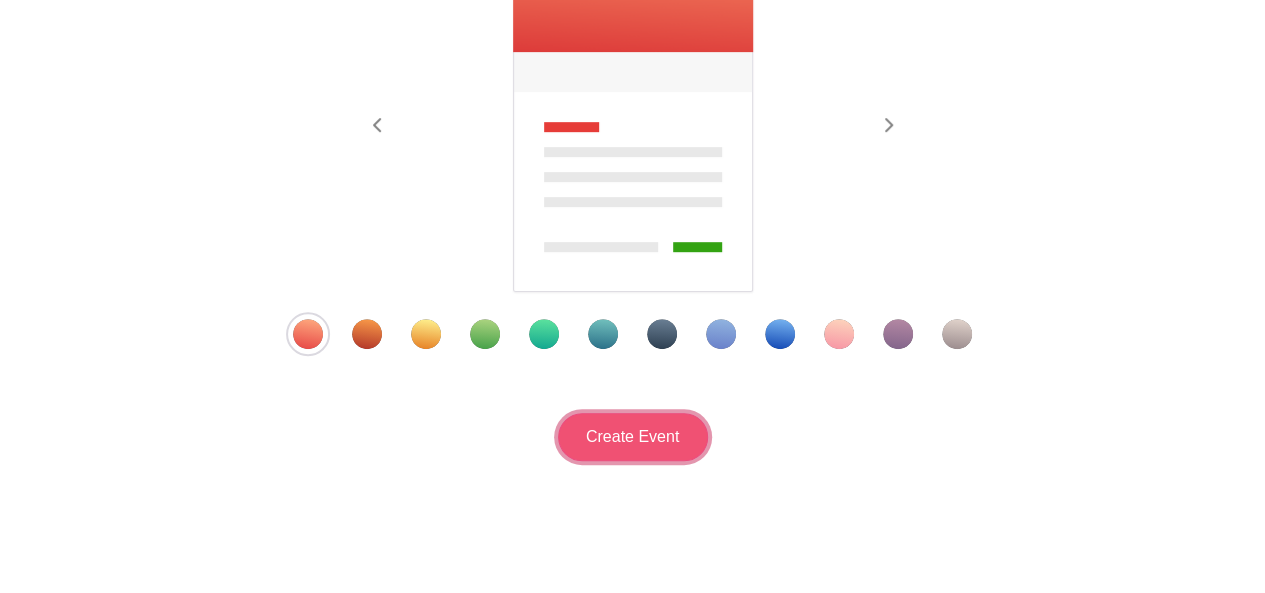 click on "Create Event" at bounding box center (633, 437) 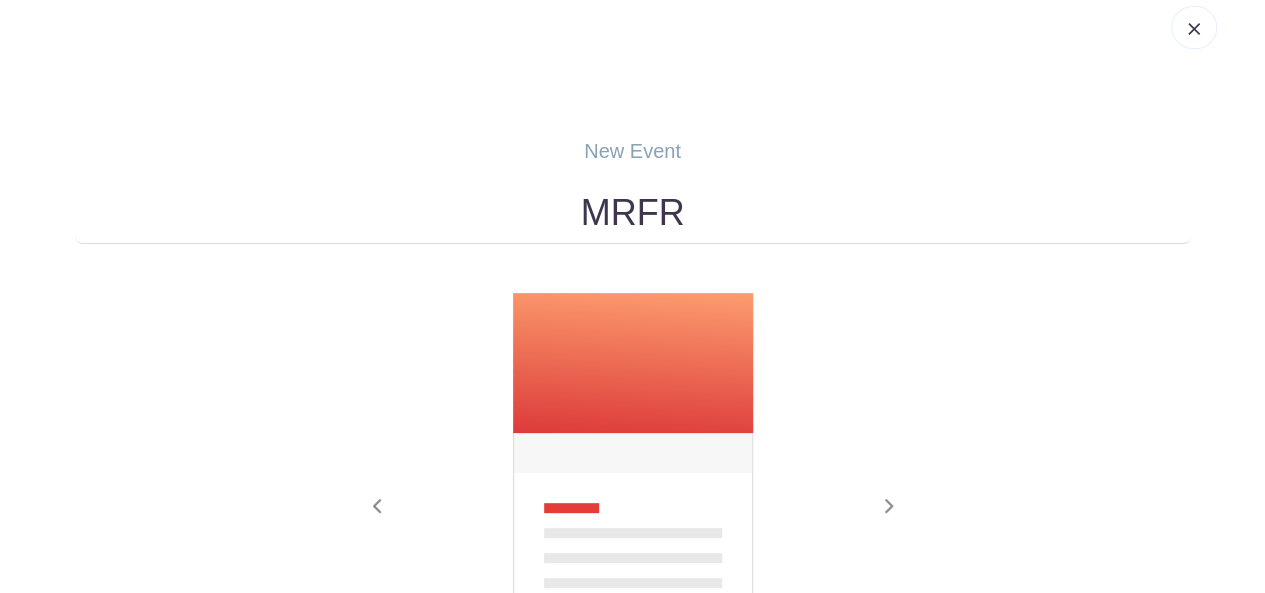 scroll, scrollTop: 0, scrollLeft: 0, axis: both 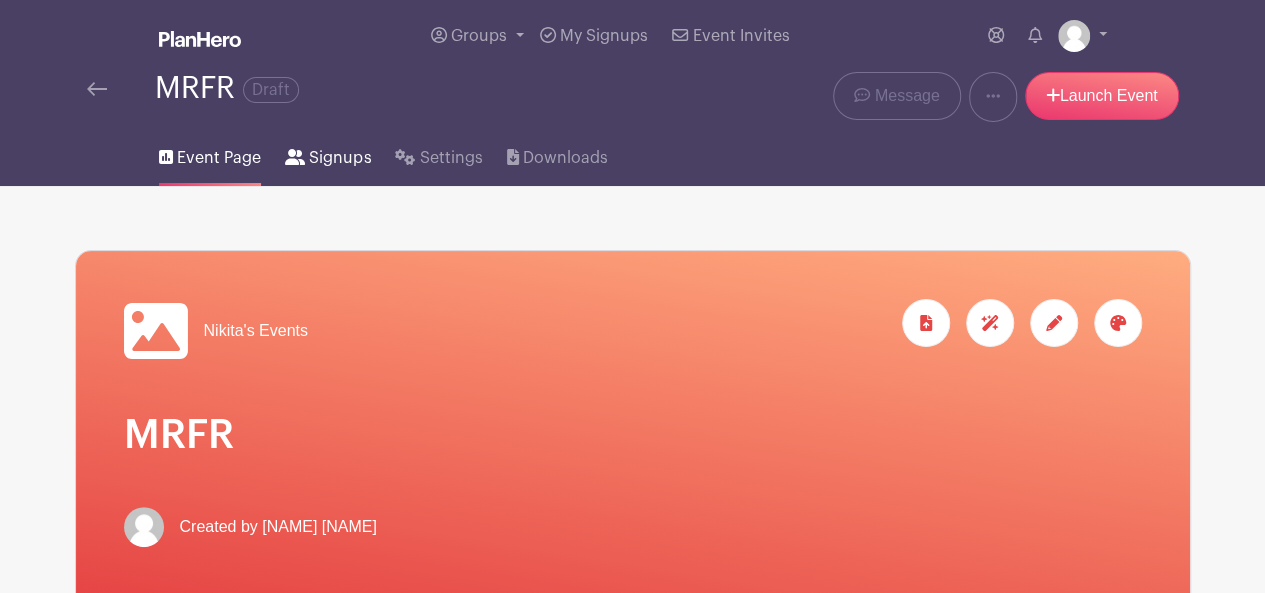 click on "Signups" at bounding box center (340, 158) 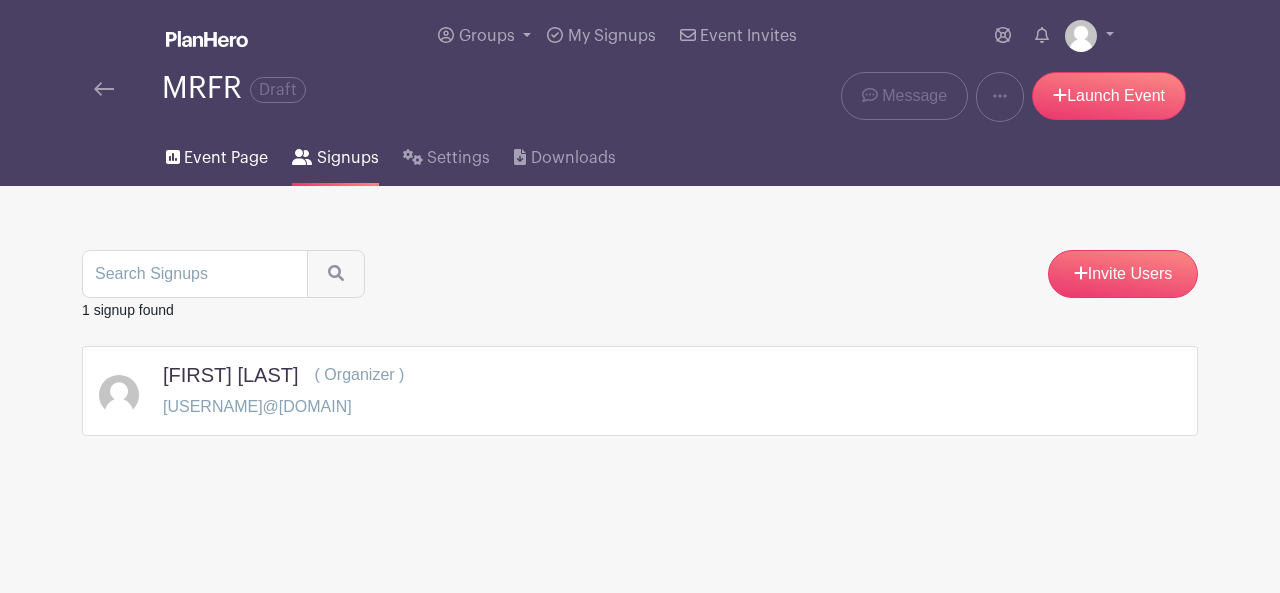scroll, scrollTop: 0, scrollLeft: 0, axis: both 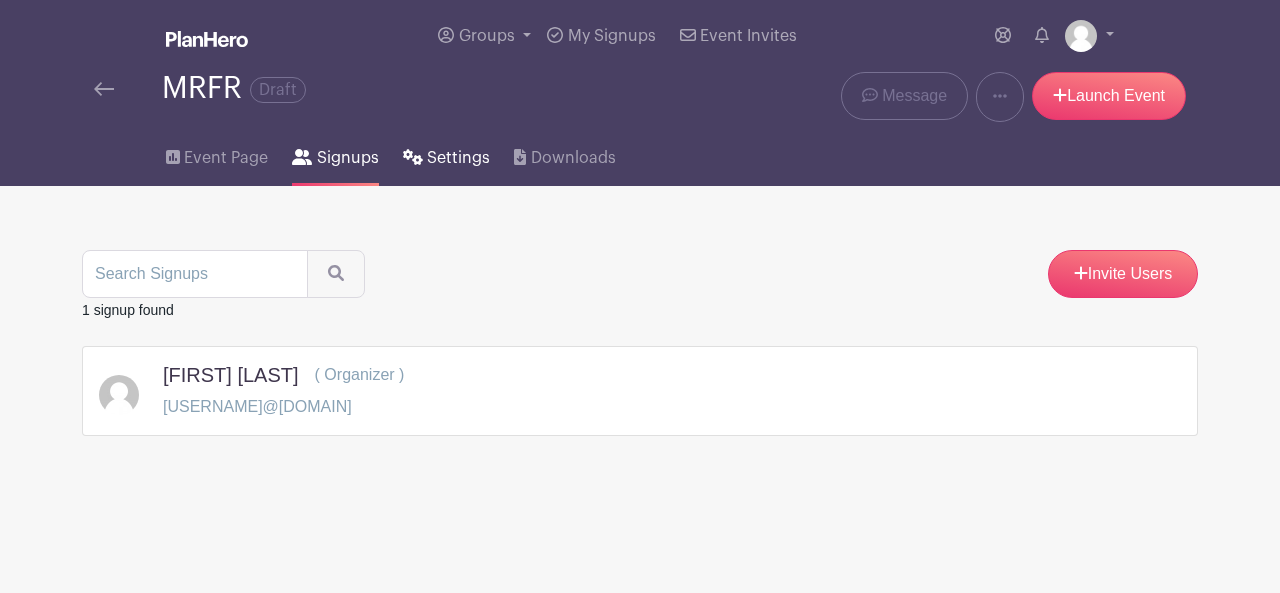 click on "Settings" at bounding box center (458, 158) 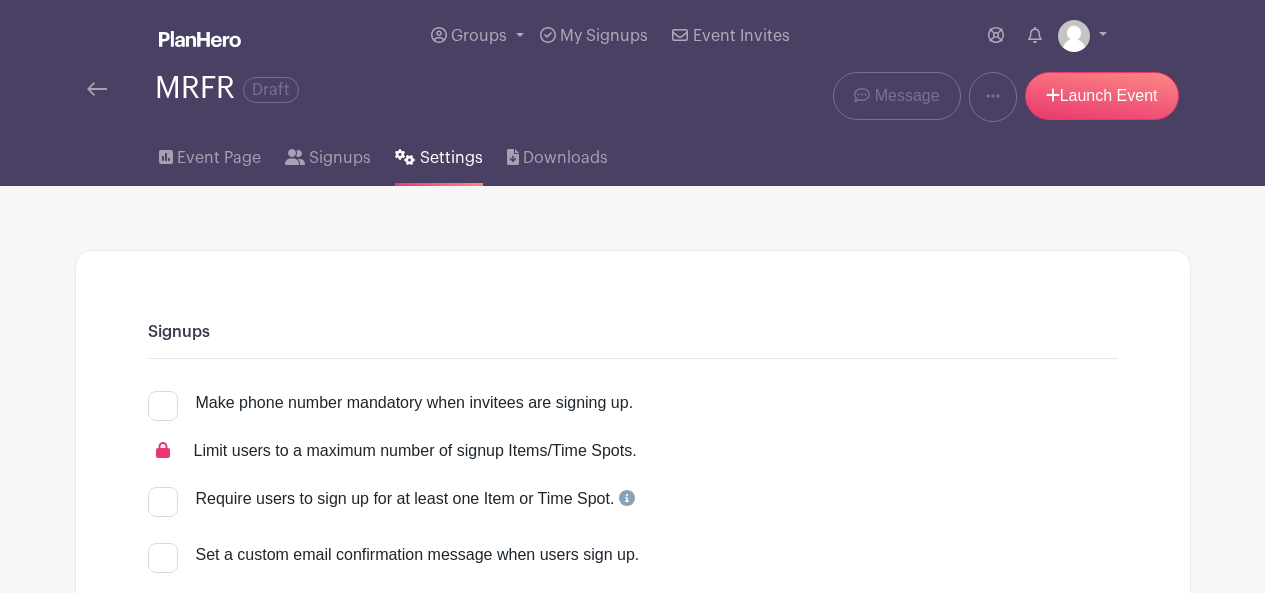 scroll, scrollTop: 0, scrollLeft: 0, axis: both 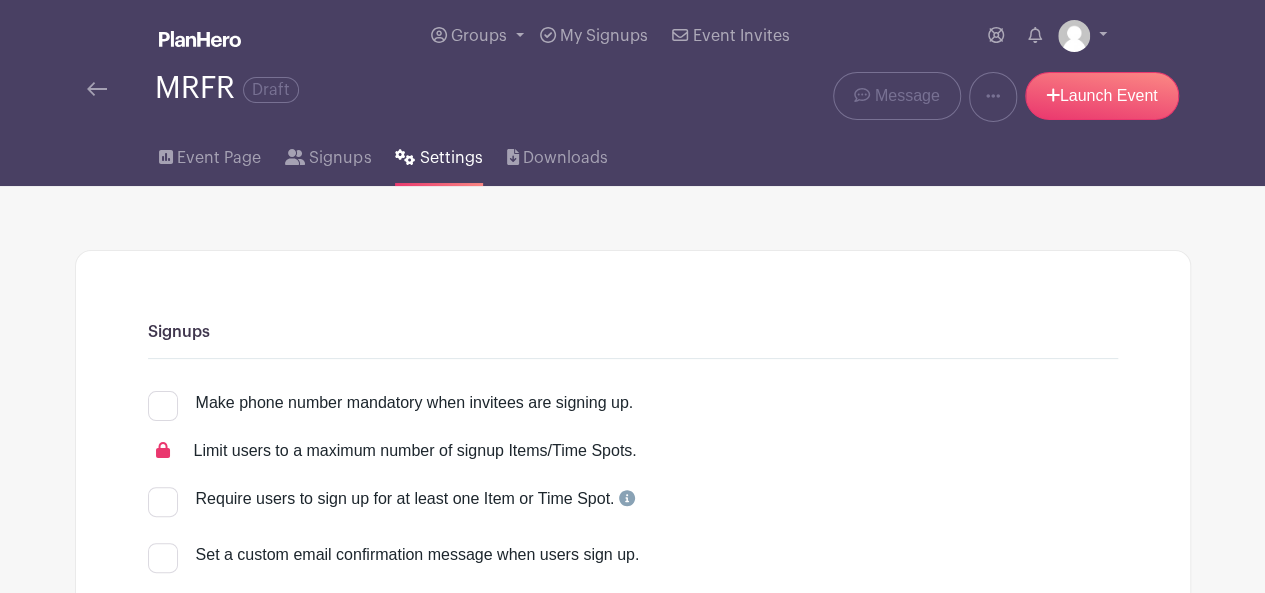 click at bounding box center (97, 89) 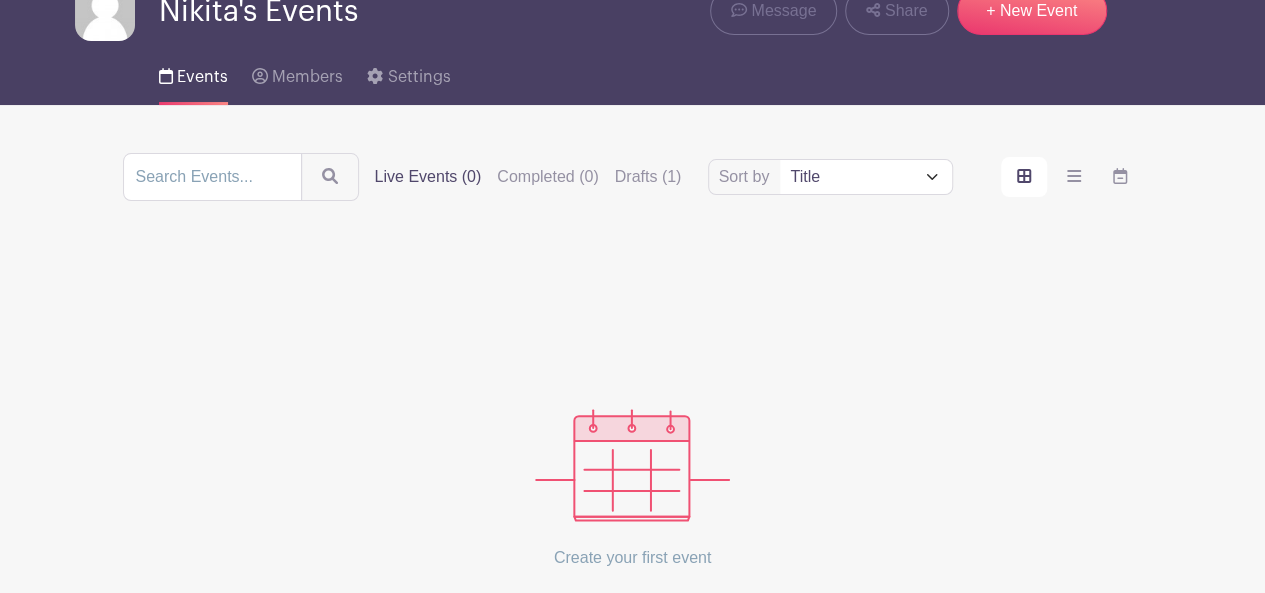 scroll, scrollTop: 0, scrollLeft: 0, axis: both 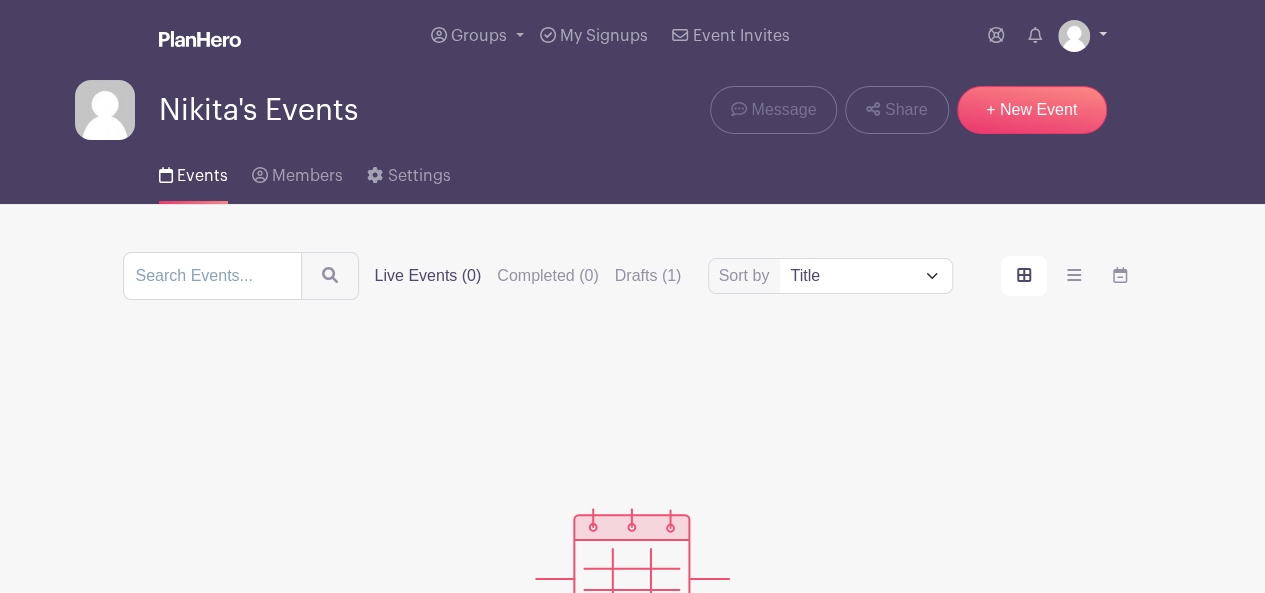 click at bounding box center (1074, 36) 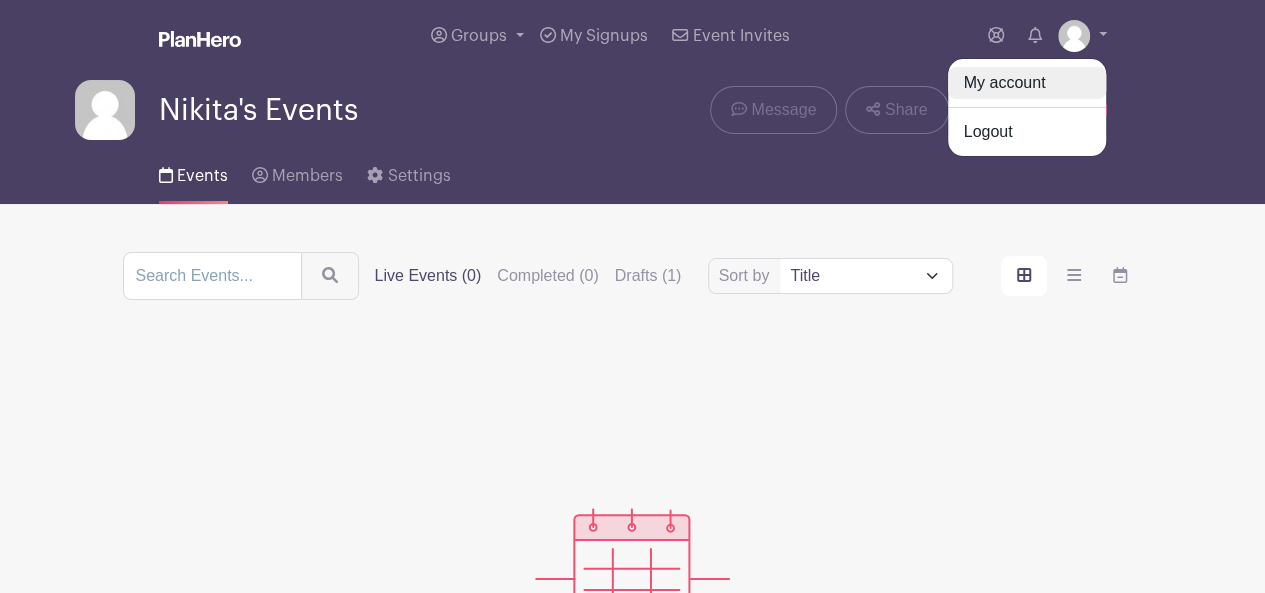 click on "My account" at bounding box center [1027, 83] 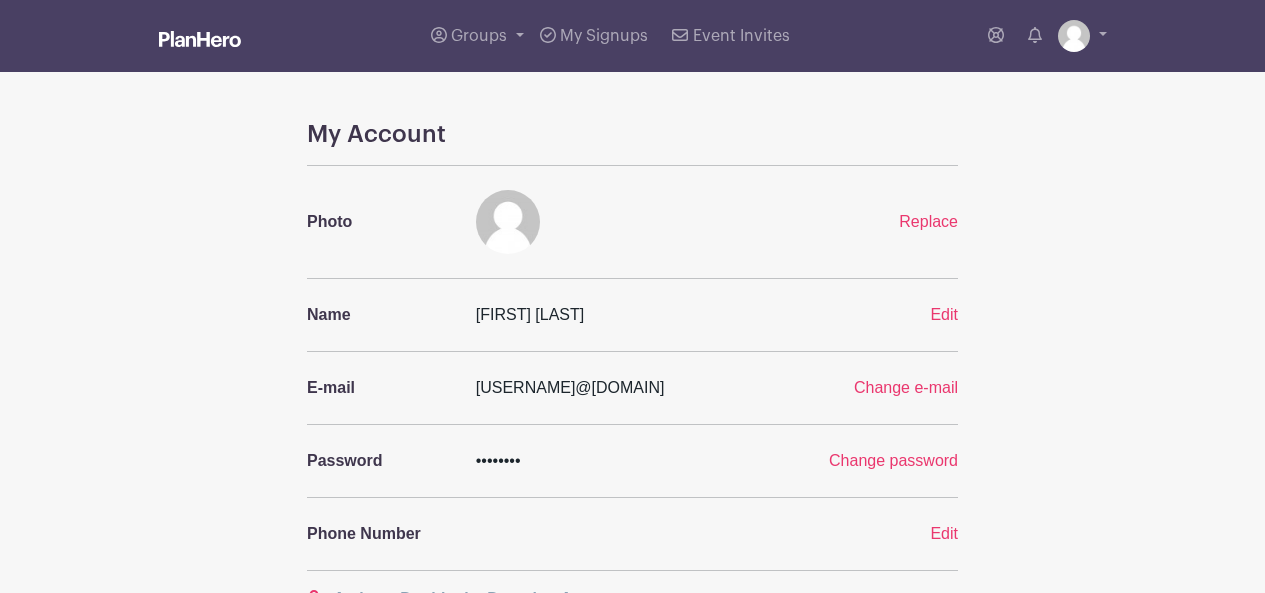 scroll, scrollTop: 0, scrollLeft: 0, axis: both 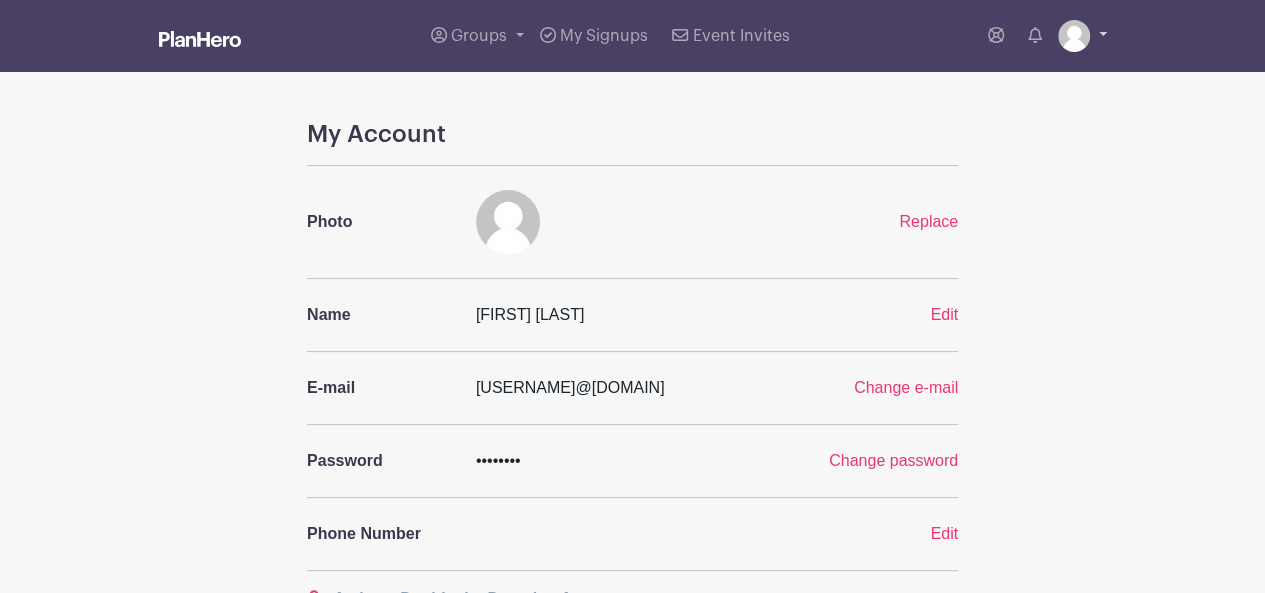 click at bounding box center (1082, 36) 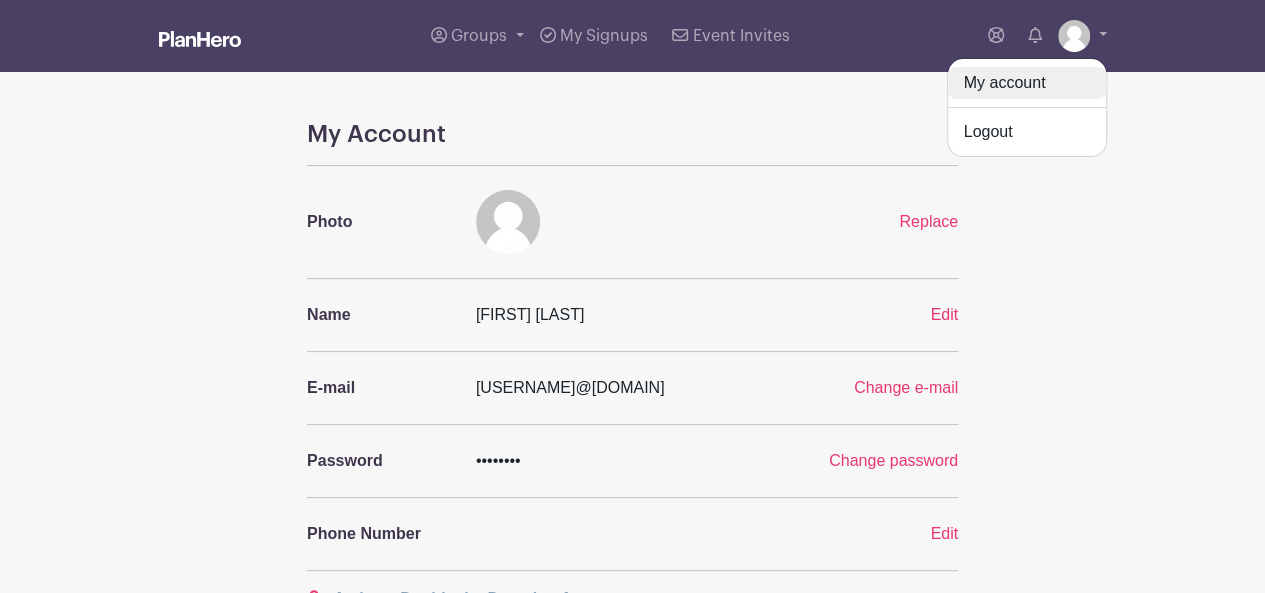 click on "My account" at bounding box center [1027, 83] 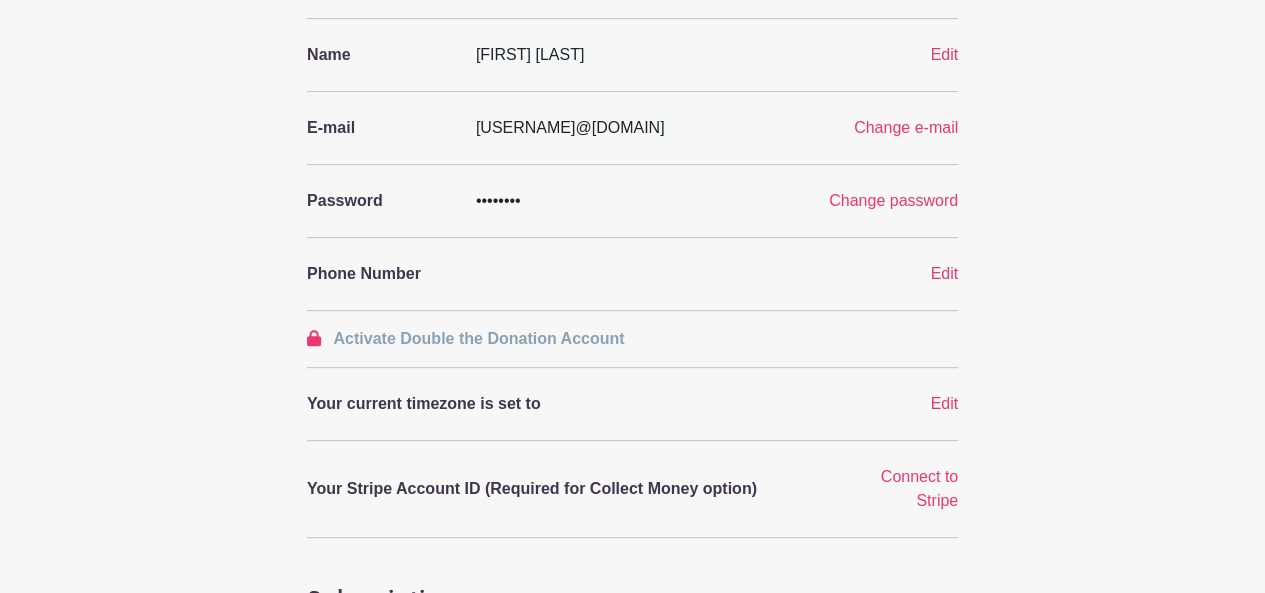scroll, scrollTop: 464, scrollLeft: 0, axis: vertical 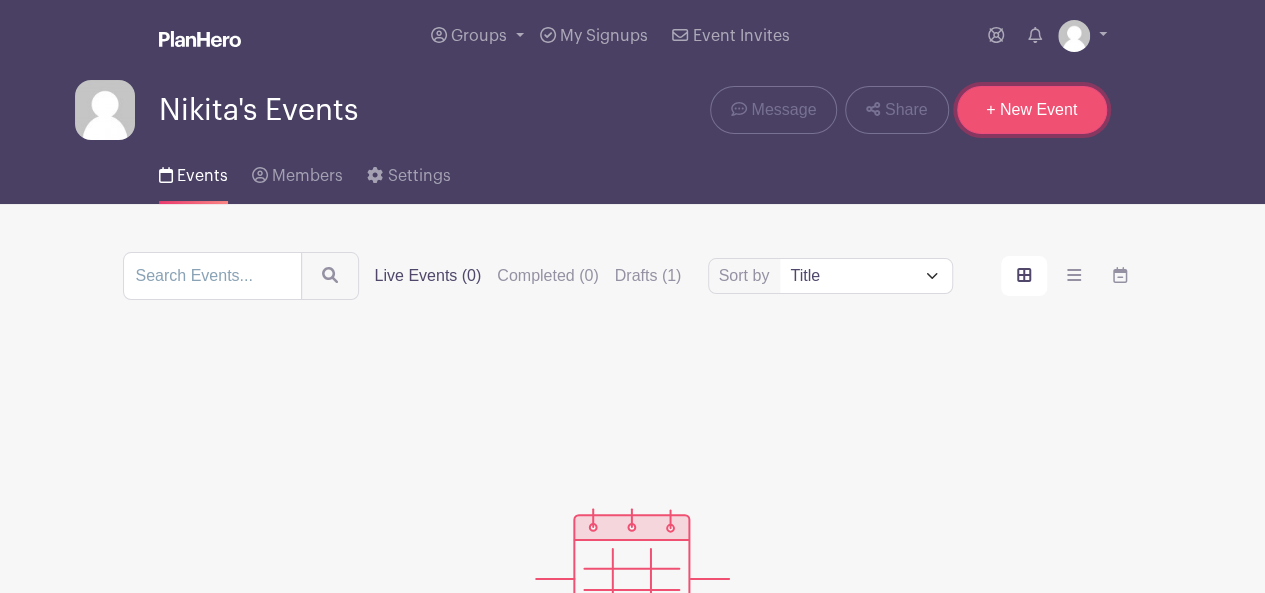 click on "+ New Event" at bounding box center (1032, 110) 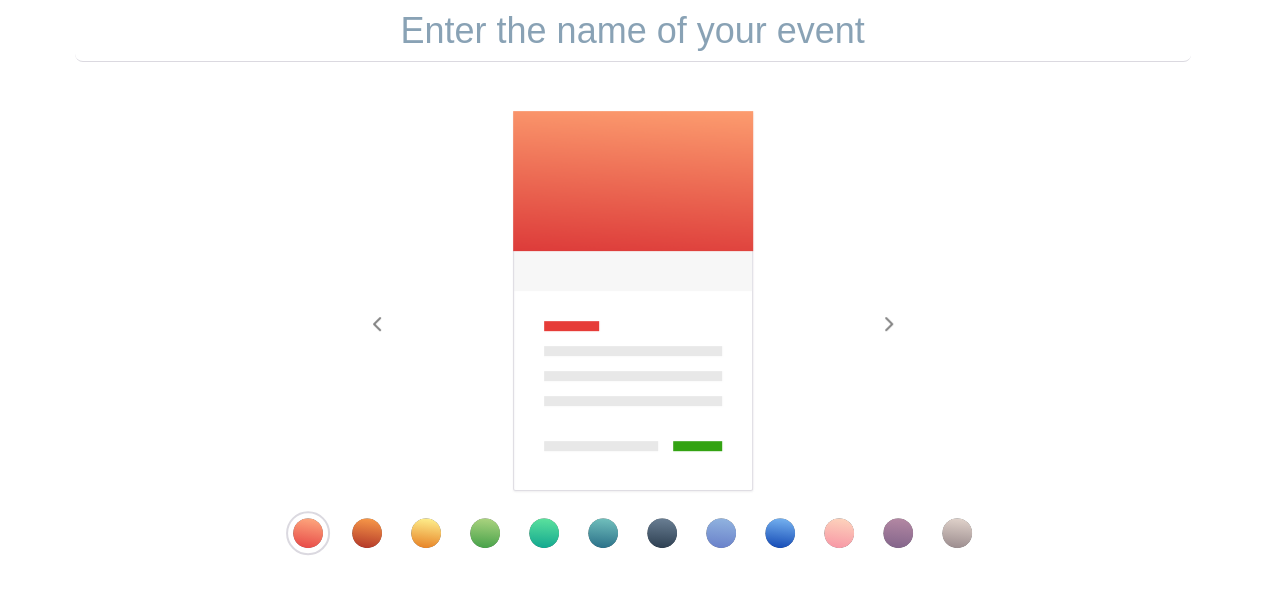 scroll, scrollTop: 0, scrollLeft: 0, axis: both 